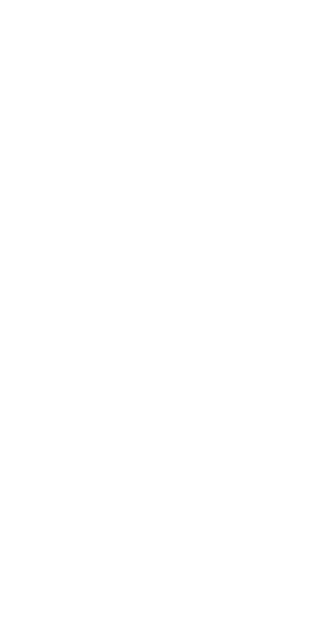 scroll, scrollTop: 0, scrollLeft: 0, axis: both 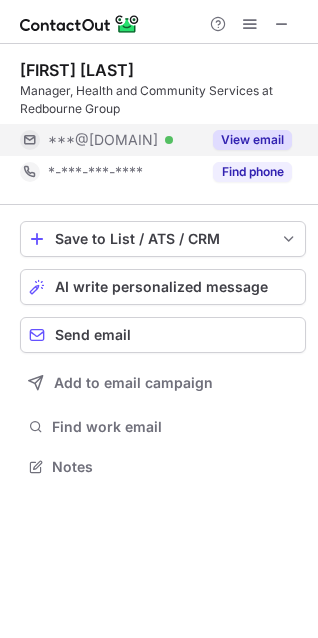click on "View email" at bounding box center (252, 140) 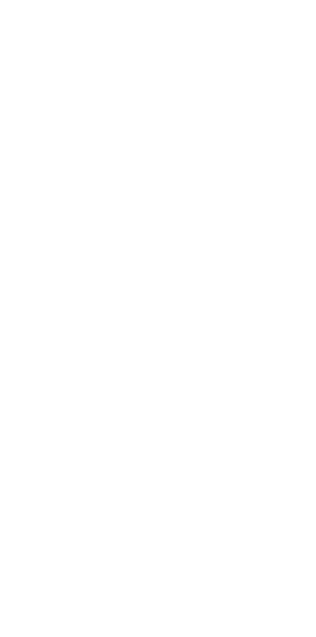 scroll, scrollTop: 0, scrollLeft: 0, axis: both 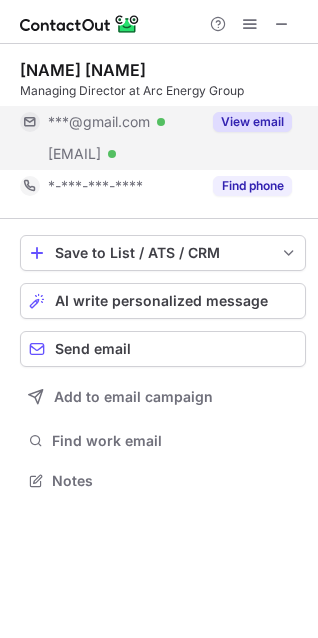 click on "View email" at bounding box center (252, 122) 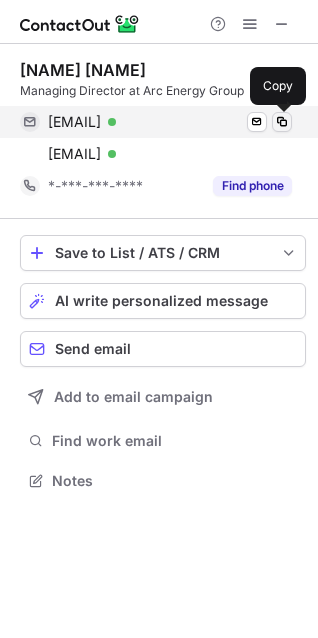 click at bounding box center [282, 122] 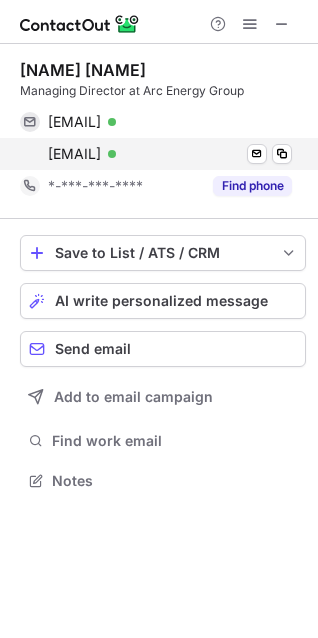 click on "lukep@nationalenergysolutions.com.au Verified Send email Copy" at bounding box center [156, 154] 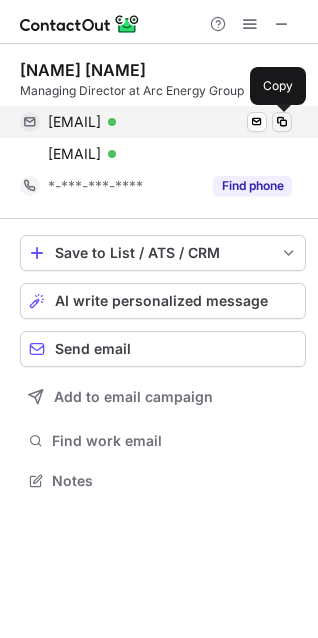click at bounding box center (282, 122) 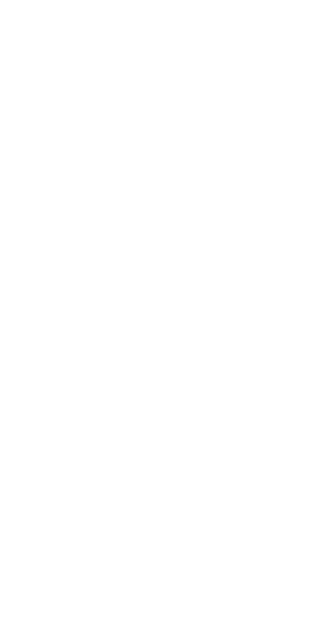 scroll, scrollTop: 0, scrollLeft: 0, axis: both 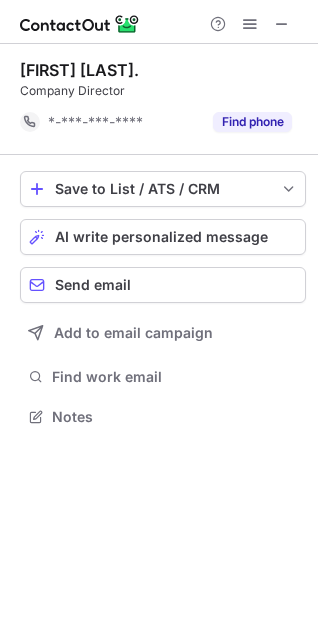 click at bounding box center [250, 24] 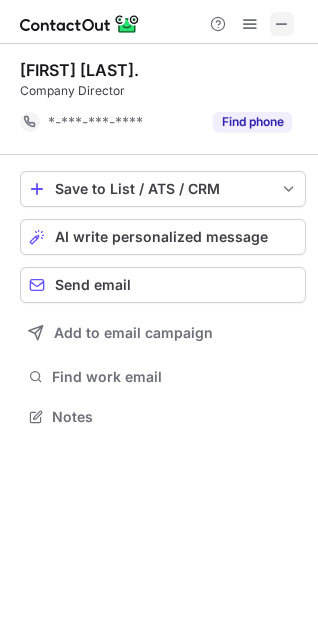 click at bounding box center [282, 24] 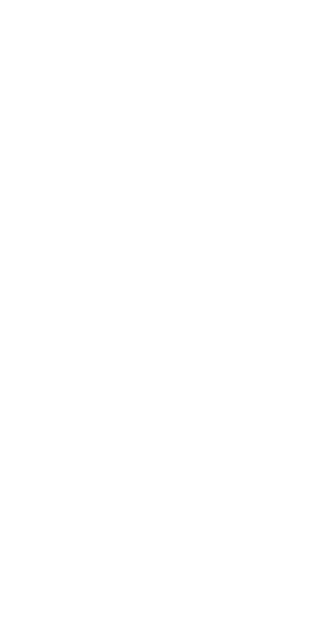 scroll, scrollTop: 0, scrollLeft: 0, axis: both 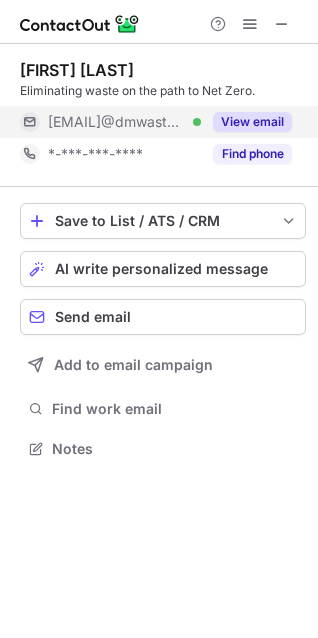 click on "View email" at bounding box center [252, 122] 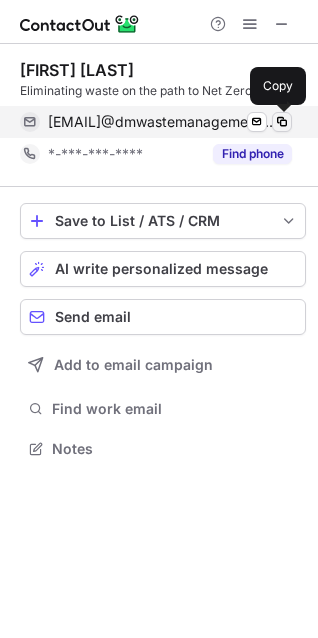 click at bounding box center (282, 122) 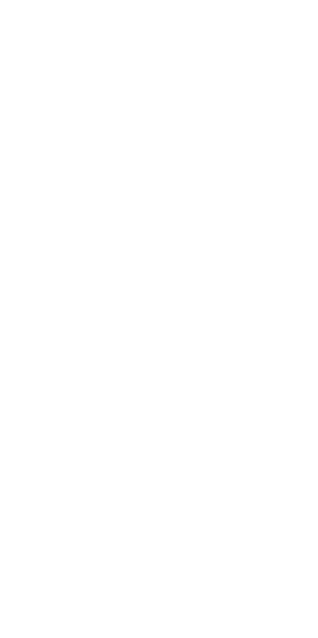 scroll, scrollTop: 0, scrollLeft: 0, axis: both 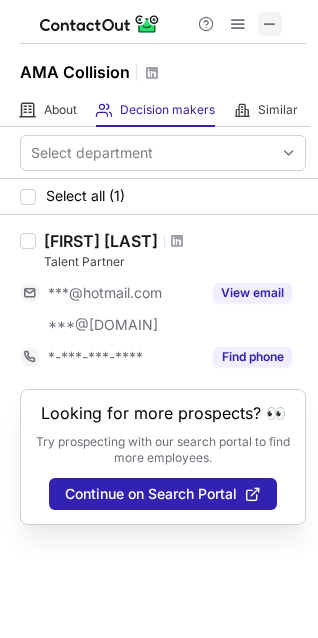 click at bounding box center (270, 24) 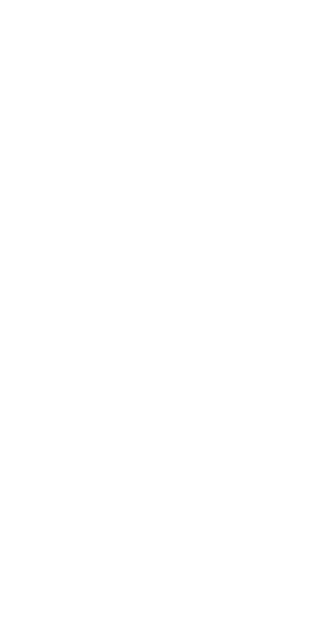 scroll, scrollTop: 0, scrollLeft: 0, axis: both 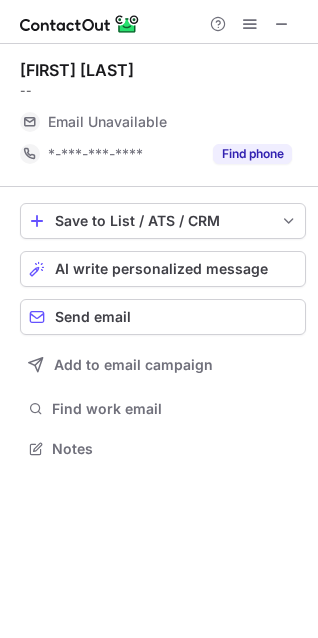 drag, startPoint x: 285, startPoint y: 13, endPoint x: 102, endPoint y: 31, distance: 183.88312 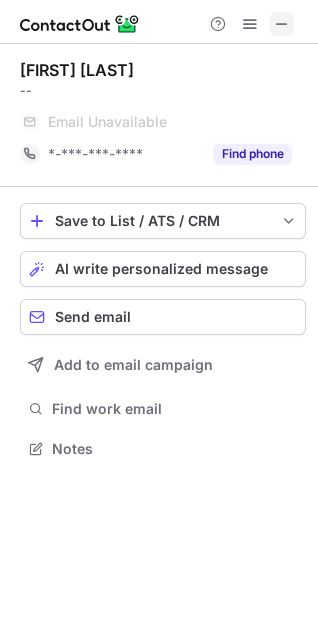 click at bounding box center (282, 24) 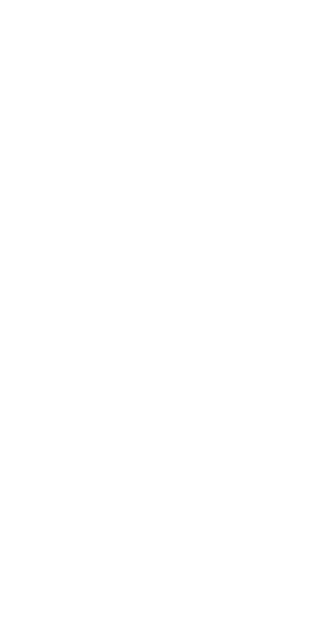 scroll, scrollTop: 0, scrollLeft: 0, axis: both 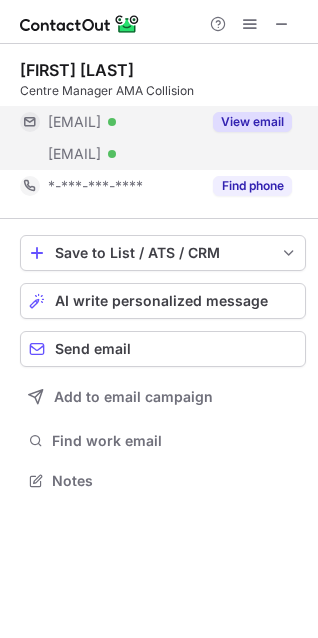 click on "View email" at bounding box center (252, 122) 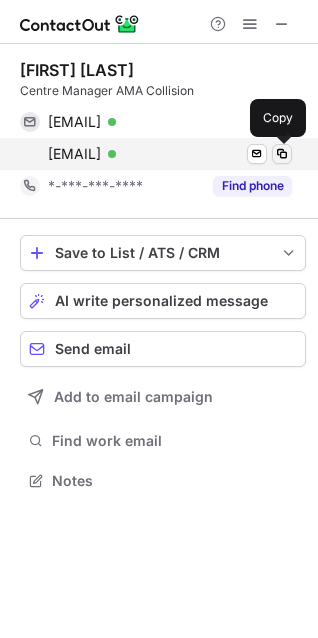 click at bounding box center (282, 154) 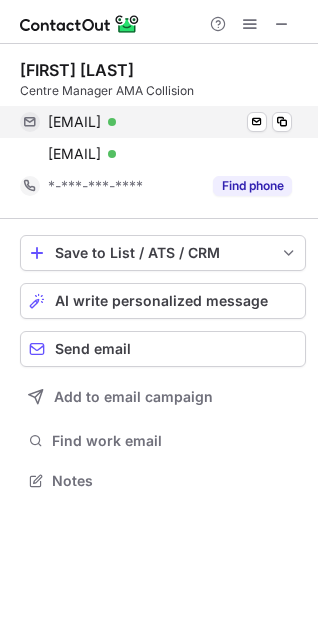 click on "victorturnbull@ymail.com Verified Send email Copy" at bounding box center [156, 122] 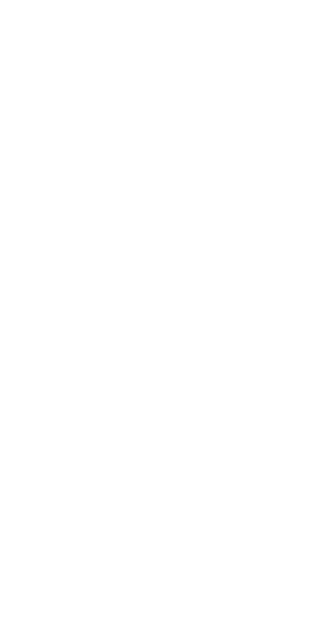 scroll, scrollTop: 0, scrollLeft: 0, axis: both 